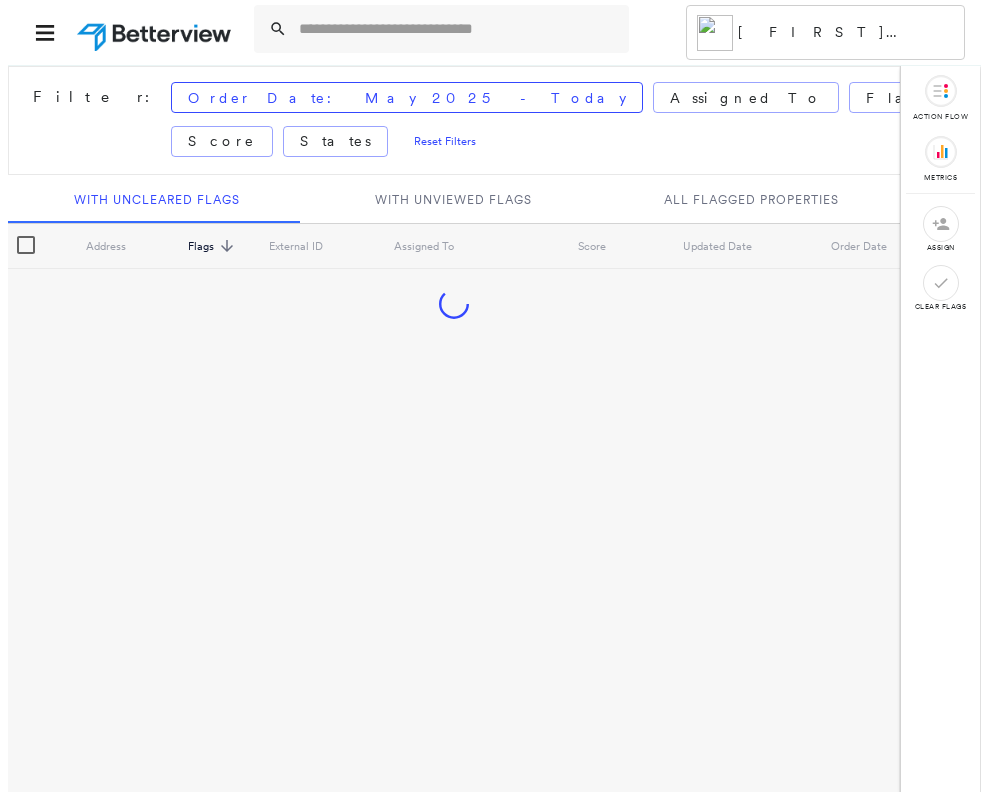 scroll, scrollTop: 0, scrollLeft: 0, axis: both 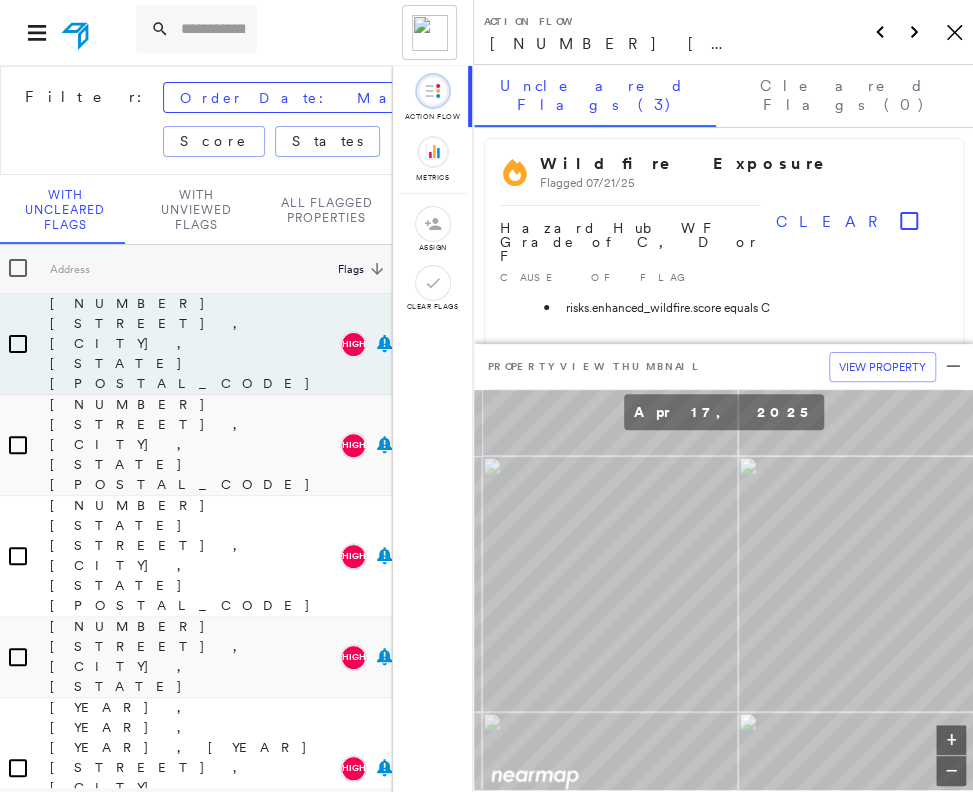 click on "Icon_Closemodal" 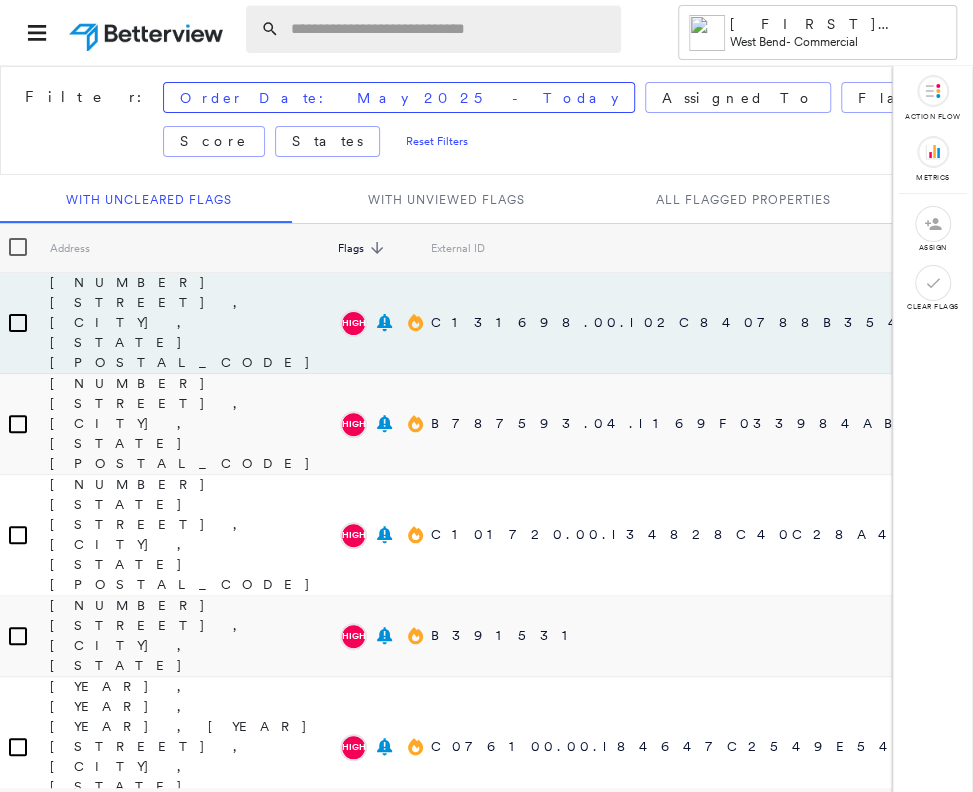 click at bounding box center [450, 29] 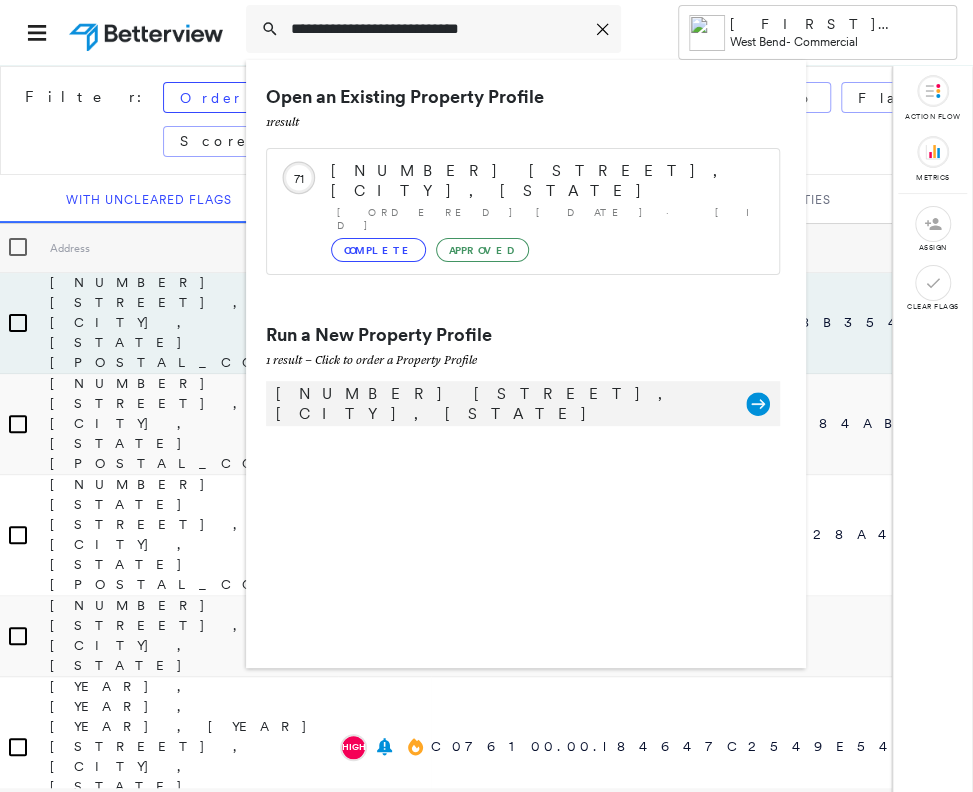 type on "**********" 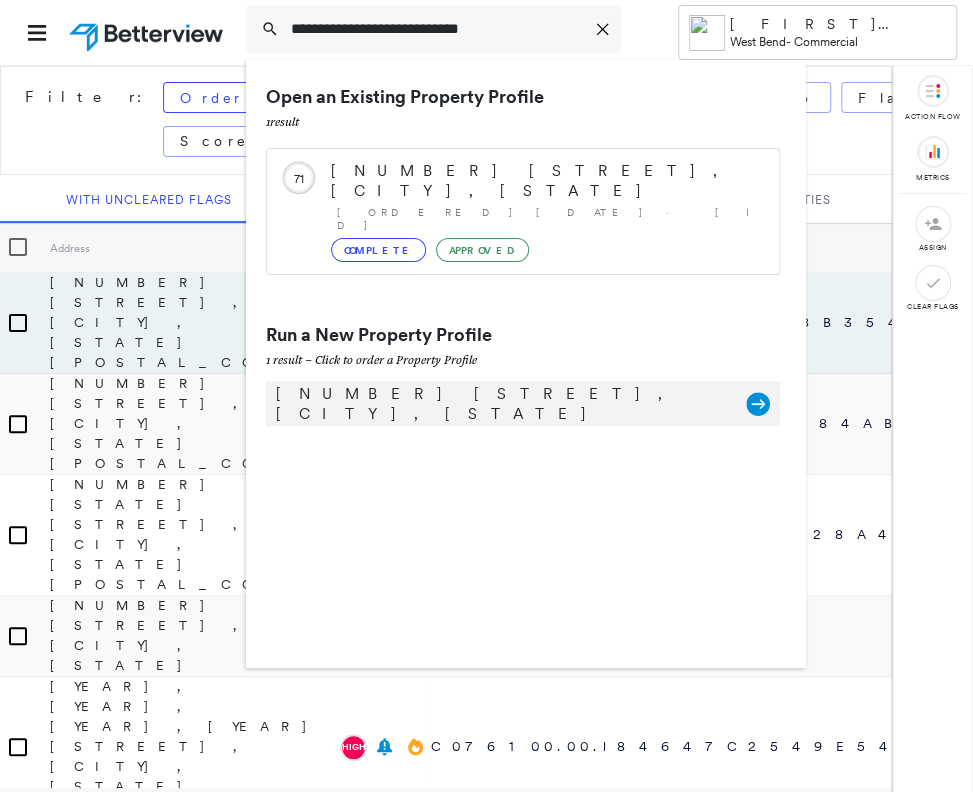 click on "[NUMBER] [STREET], [CITY], [STATE]" at bounding box center [501, 404] 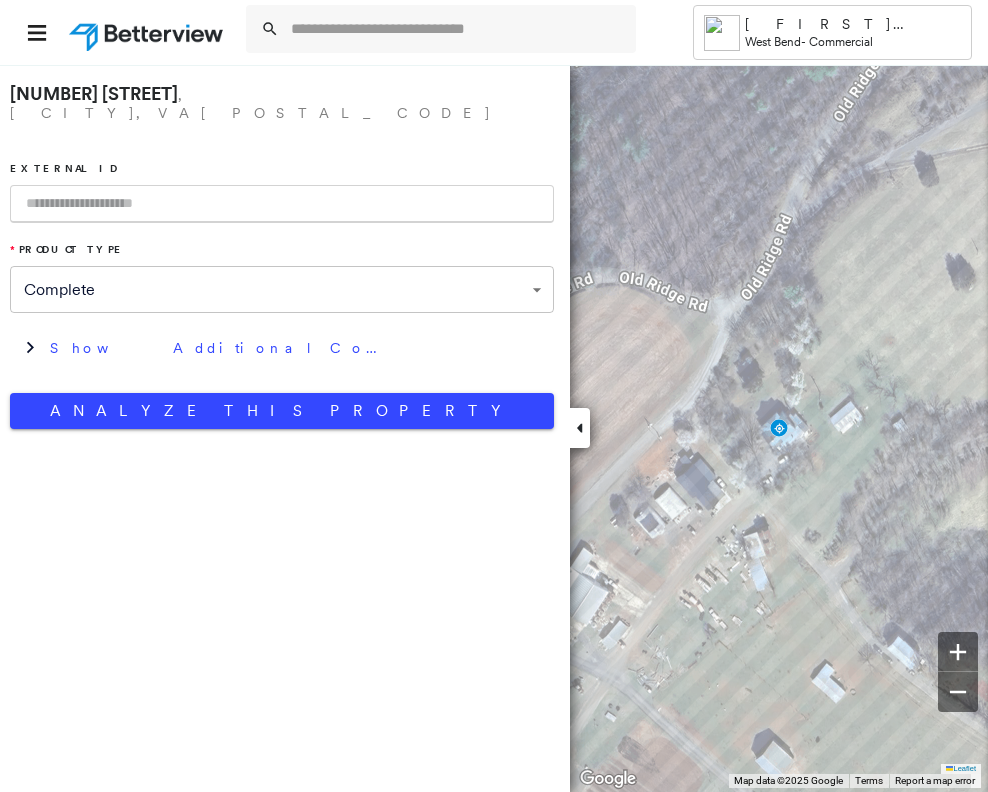 click at bounding box center (282, 204) 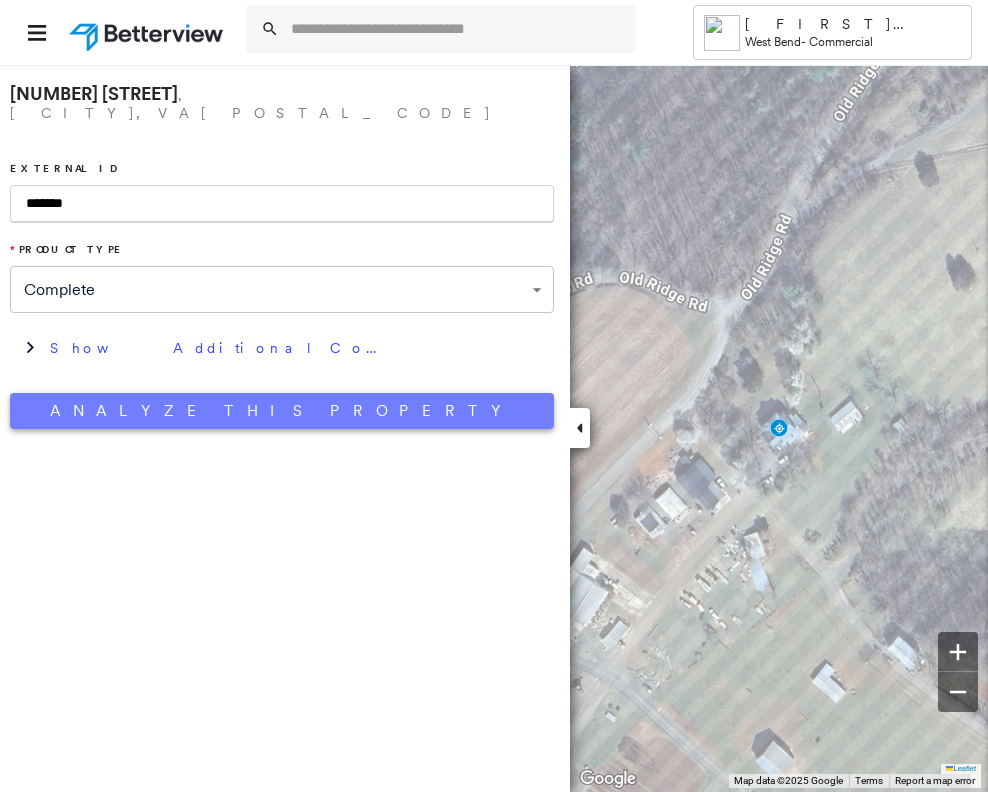 type on "*******" 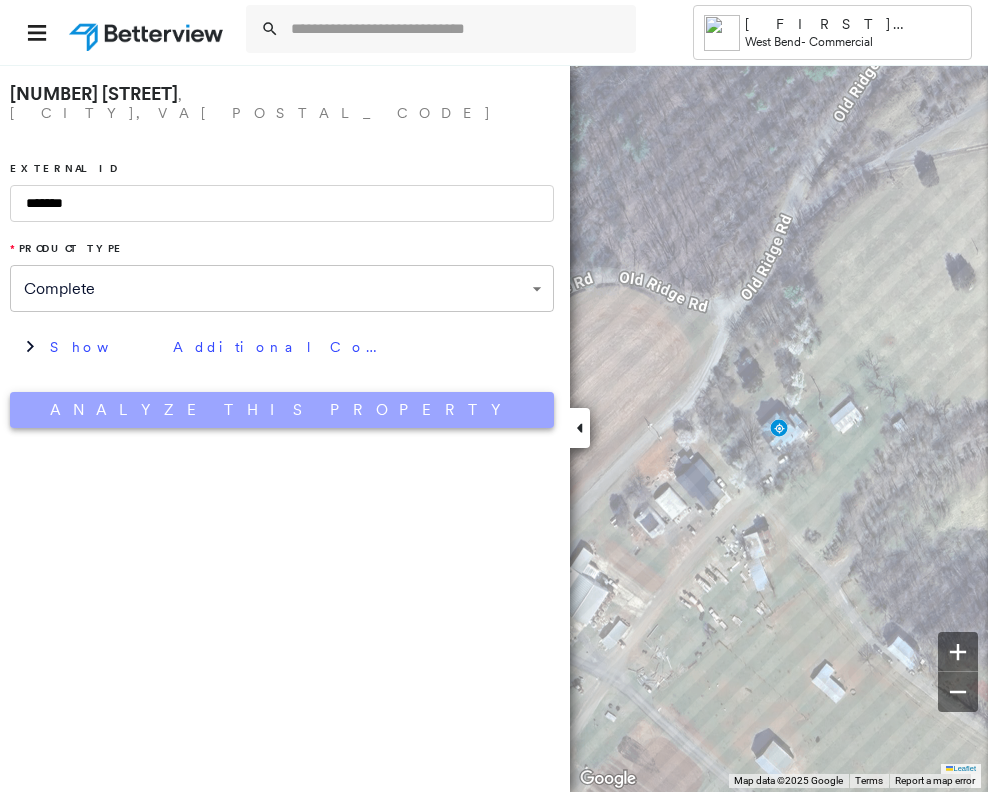 click on "Analyze This Property" at bounding box center [282, 410] 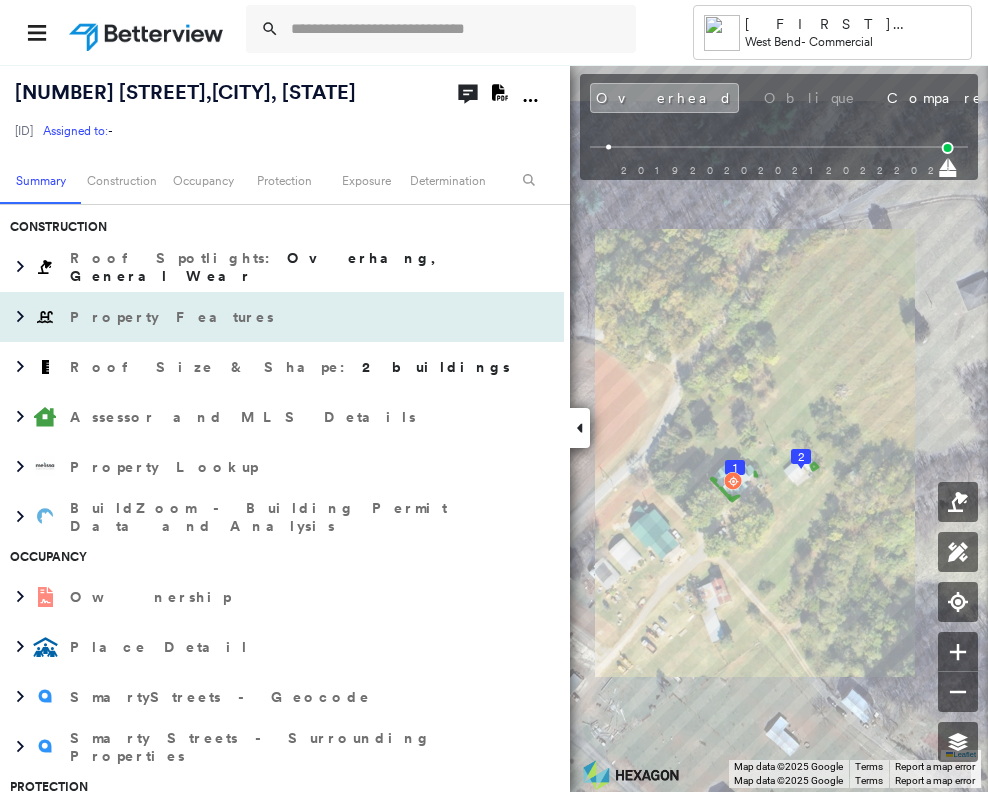 scroll, scrollTop: 500, scrollLeft: 0, axis: vertical 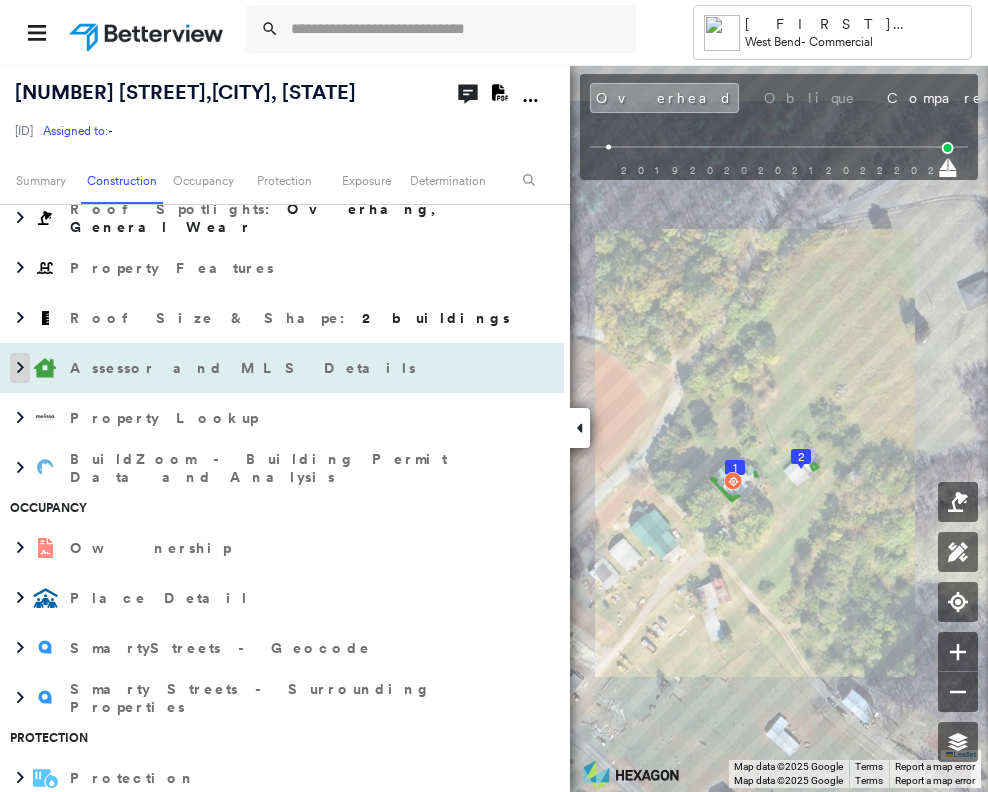 click at bounding box center (20, 368) 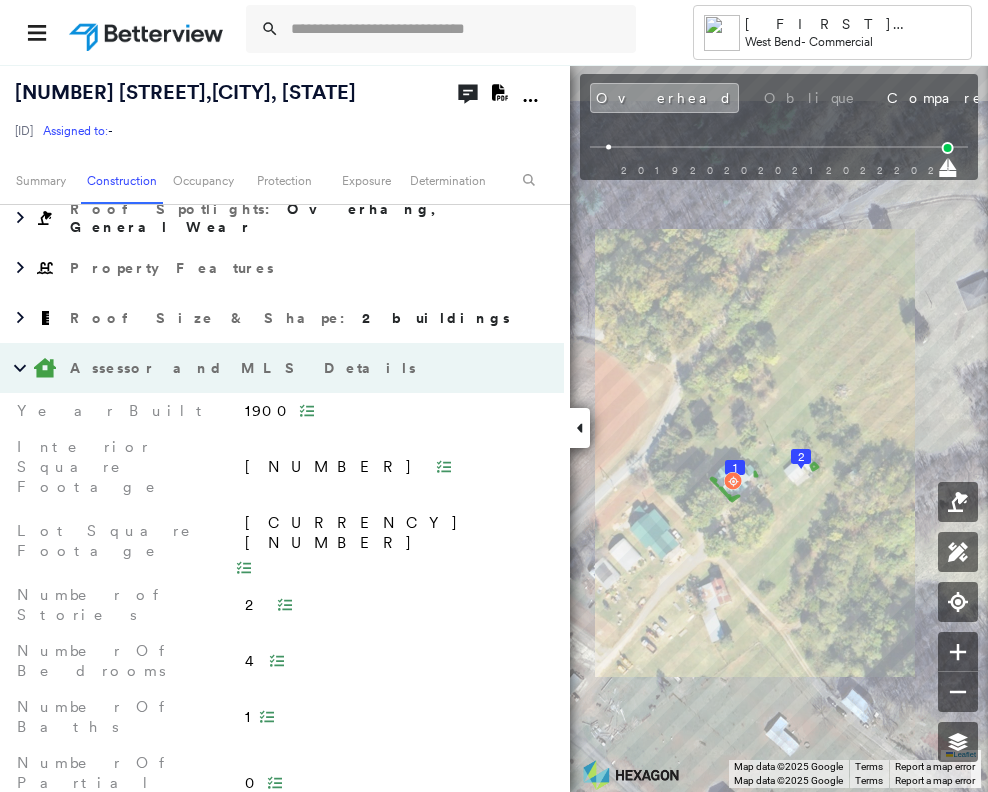 scroll, scrollTop: 800, scrollLeft: 0, axis: vertical 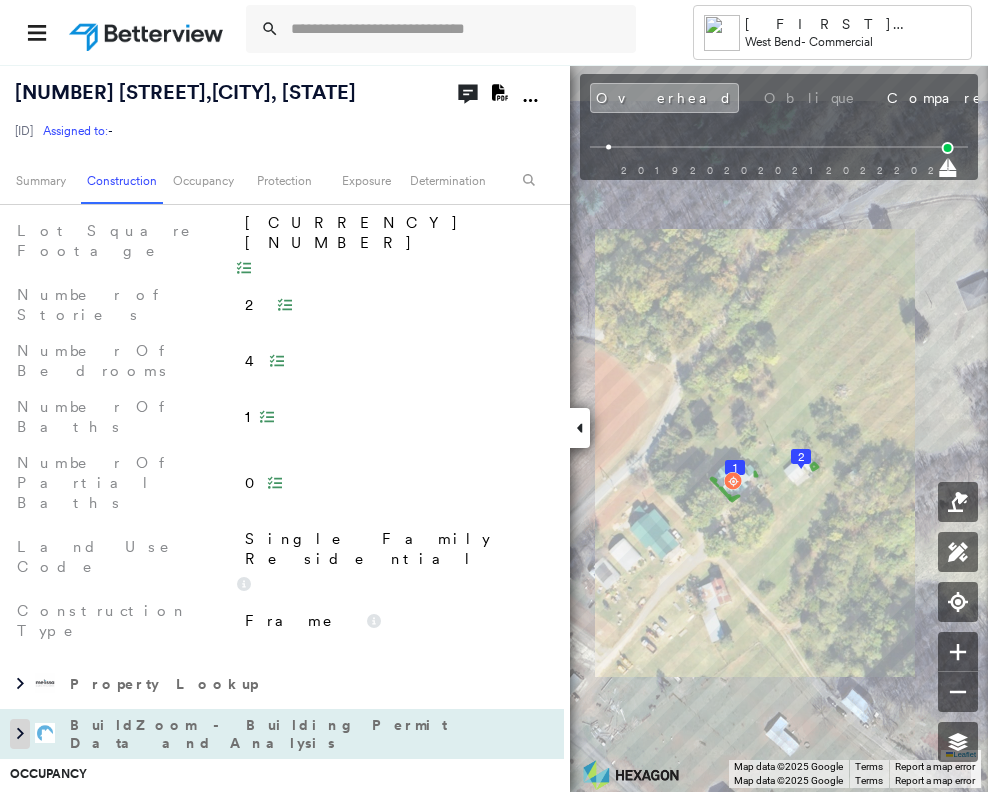 click at bounding box center [20, 734] 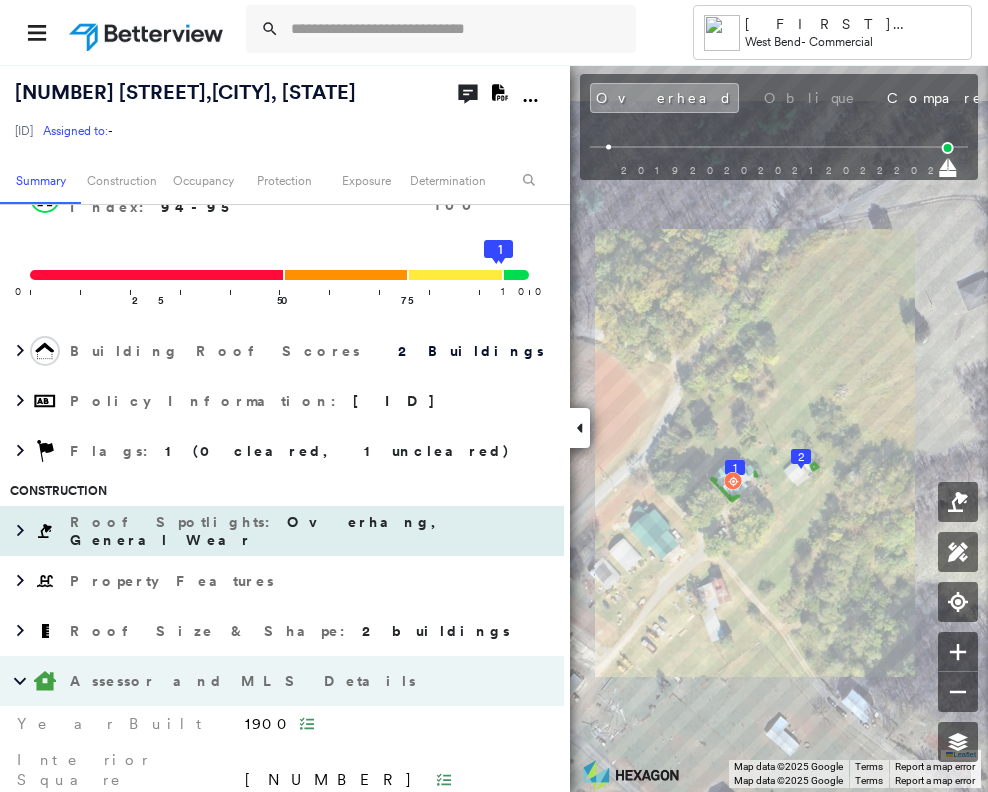 scroll, scrollTop: 100, scrollLeft: 0, axis: vertical 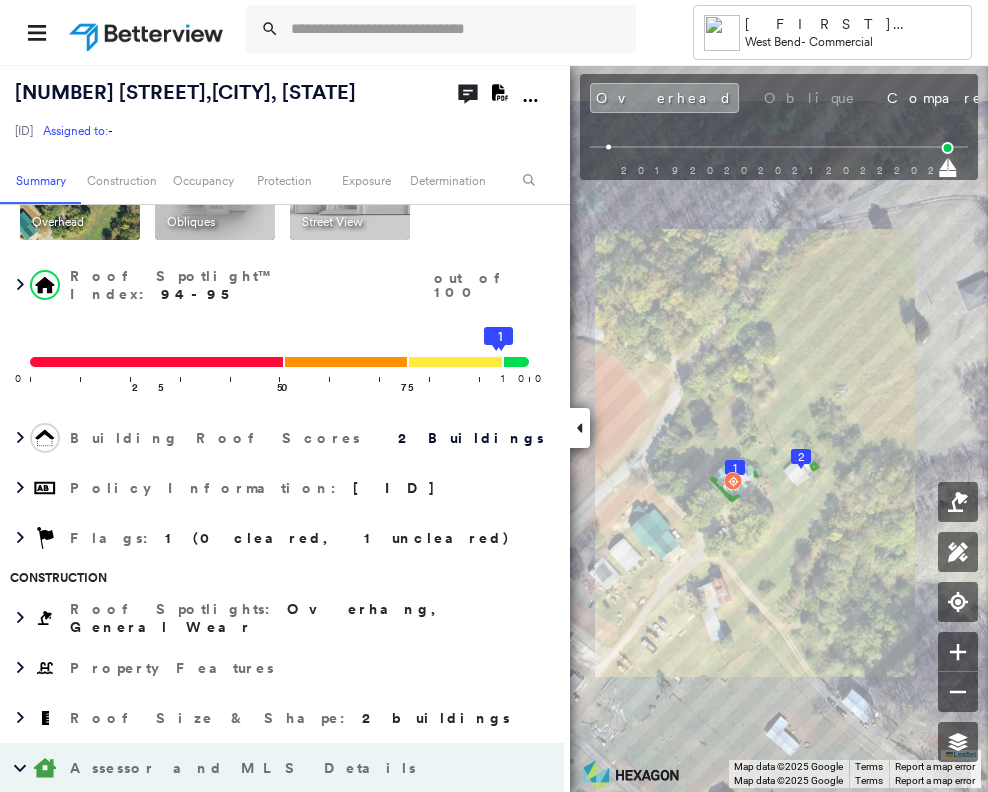 click 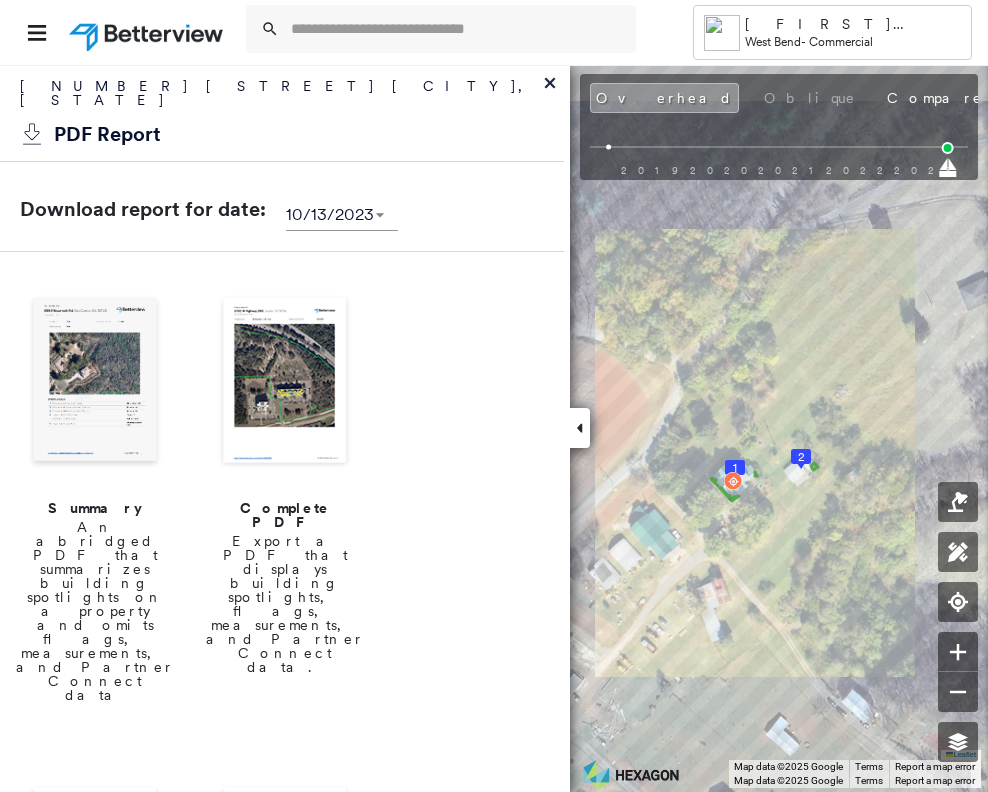 click at bounding box center [95, 382] 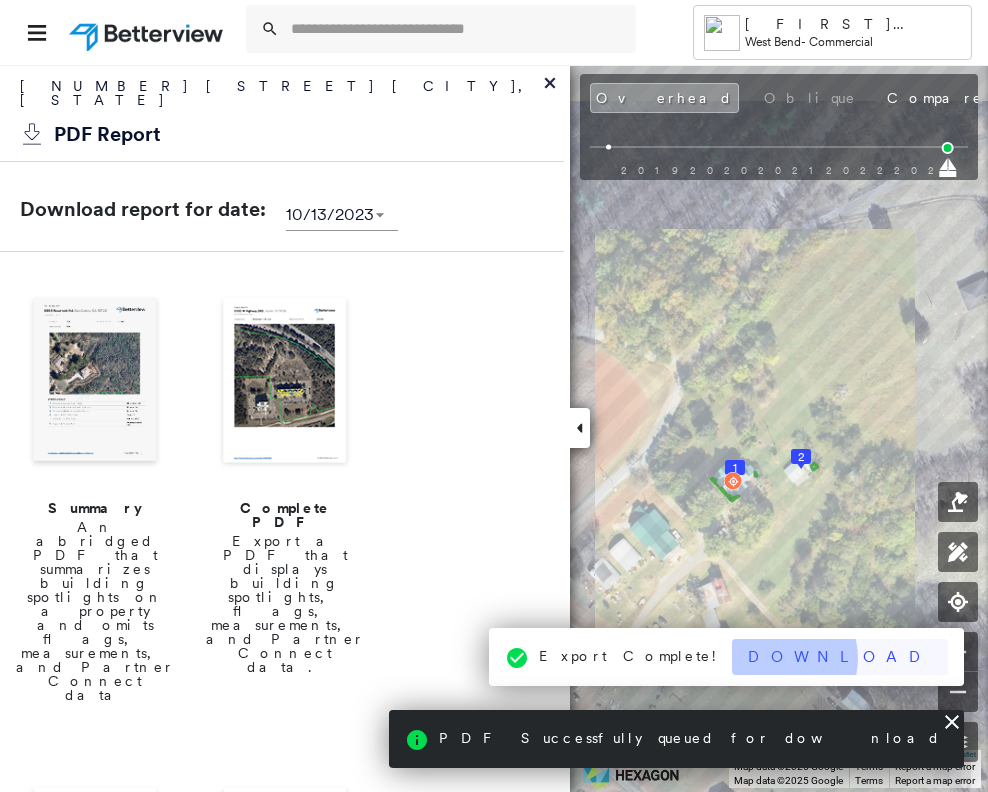 click on "Download" at bounding box center [840, 657] 